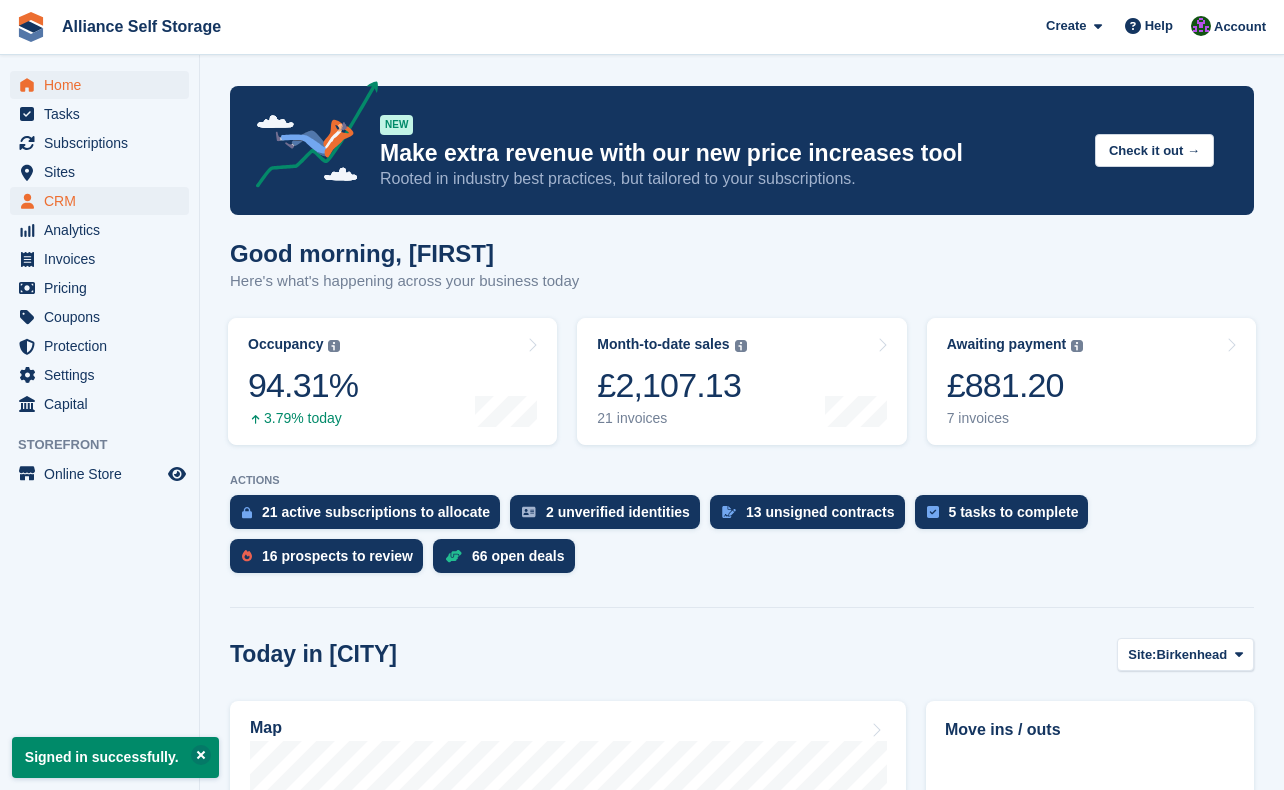 scroll, scrollTop: 0, scrollLeft: 0, axis: both 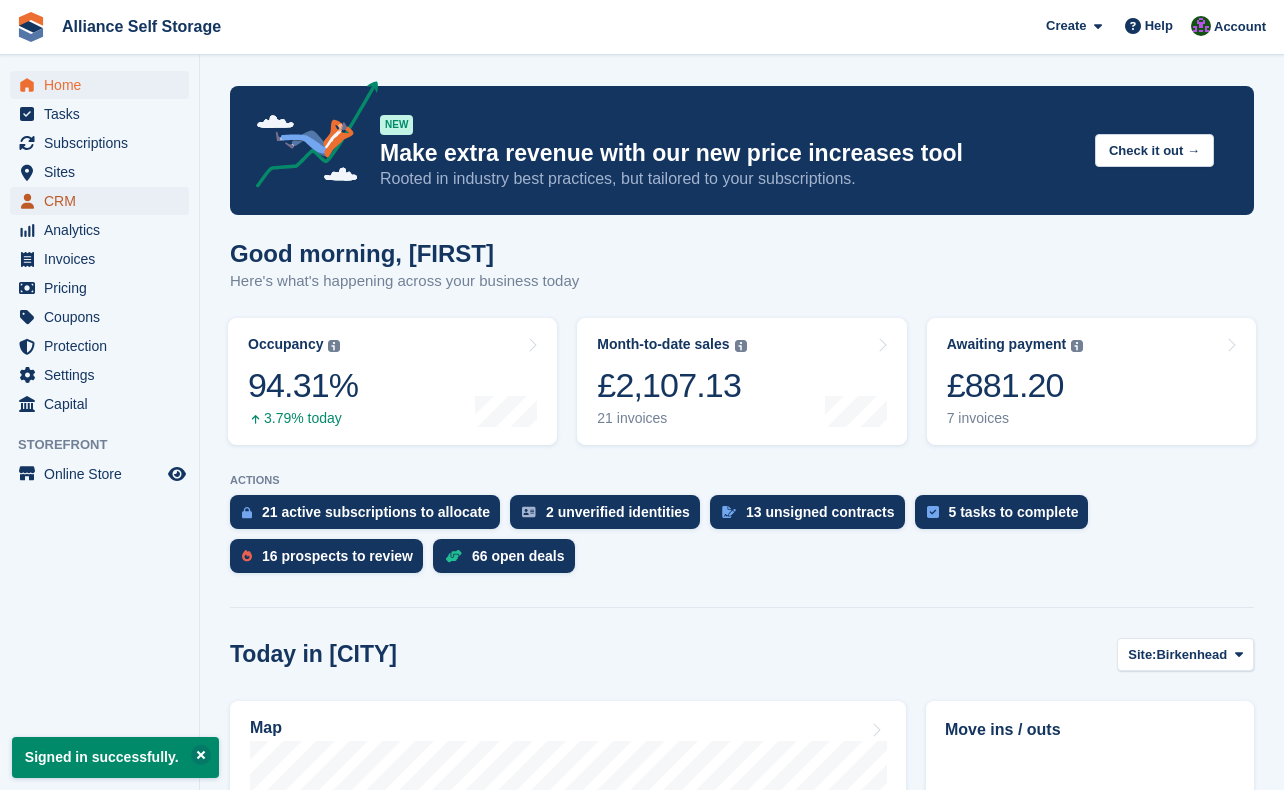 click on "CRM" at bounding box center (104, 201) 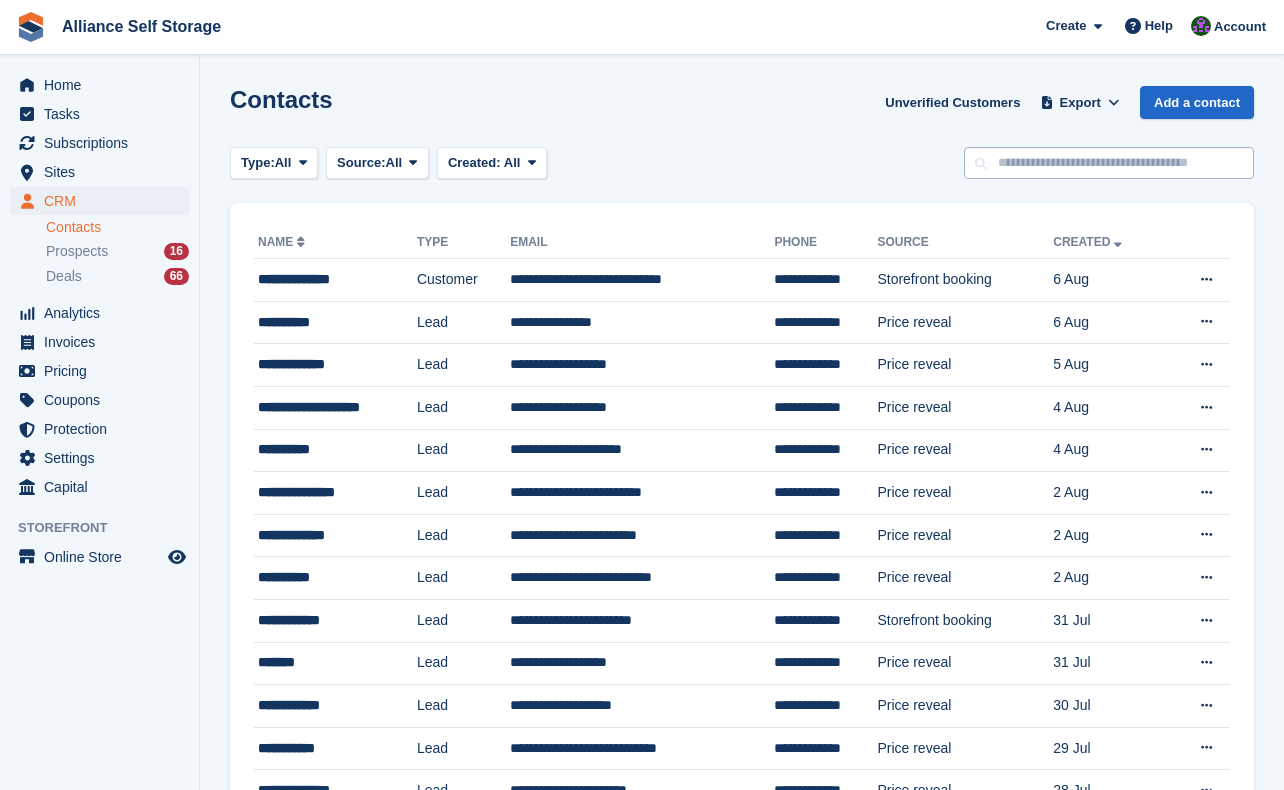 click at bounding box center (1109, 163) 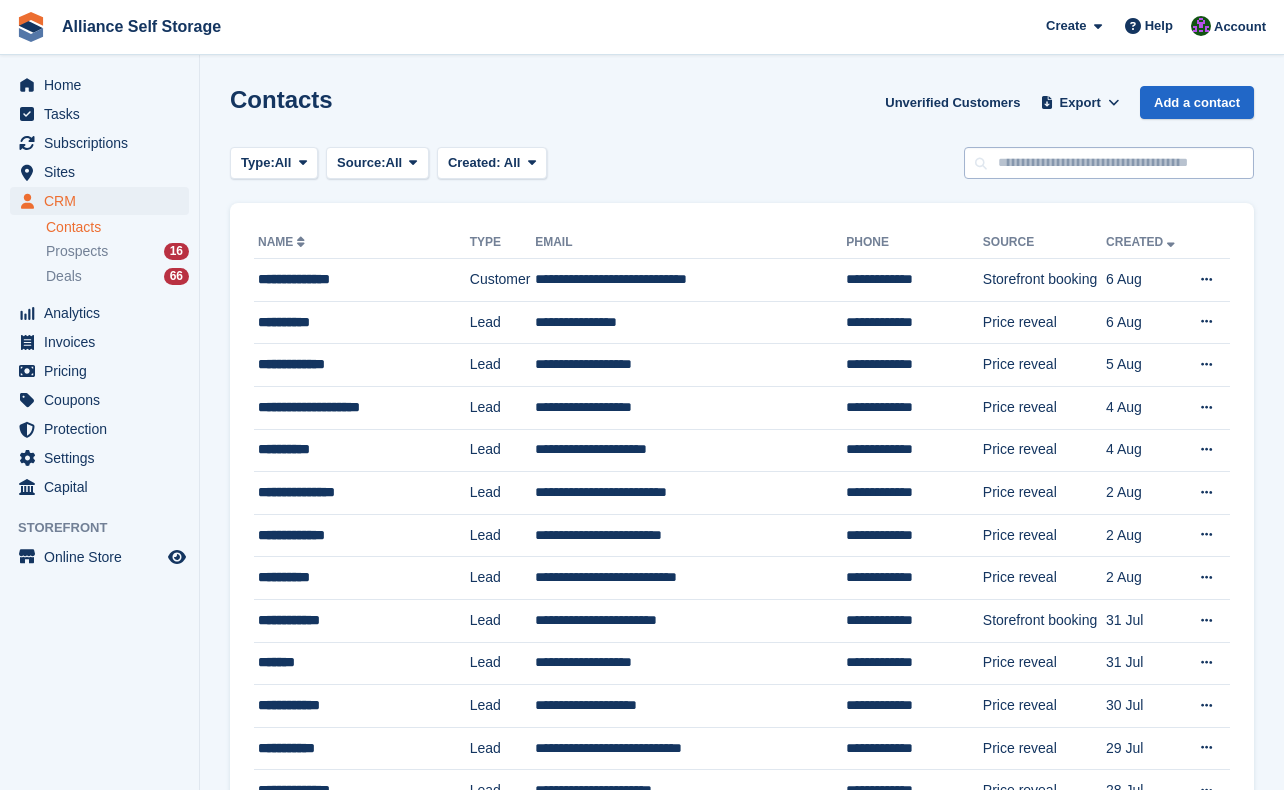 scroll, scrollTop: 0, scrollLeft: 0, axis: both 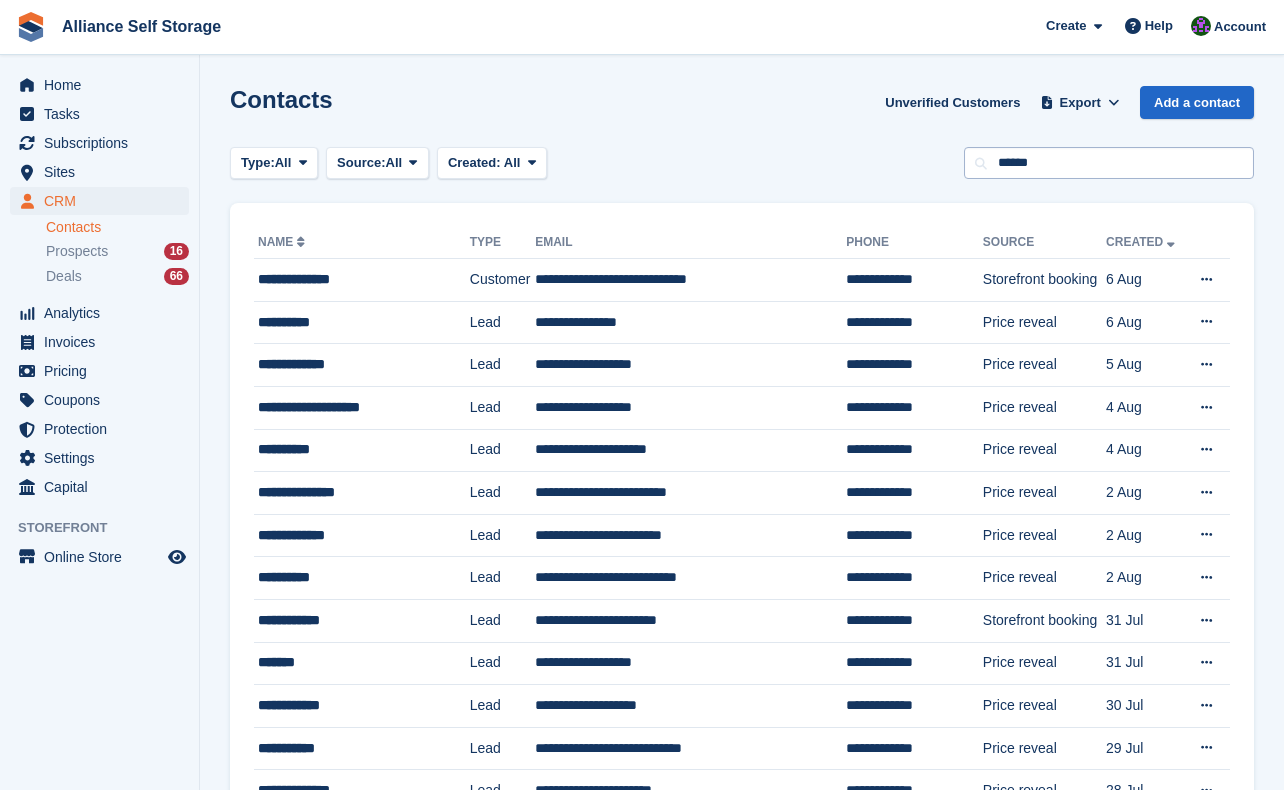 type on "******" 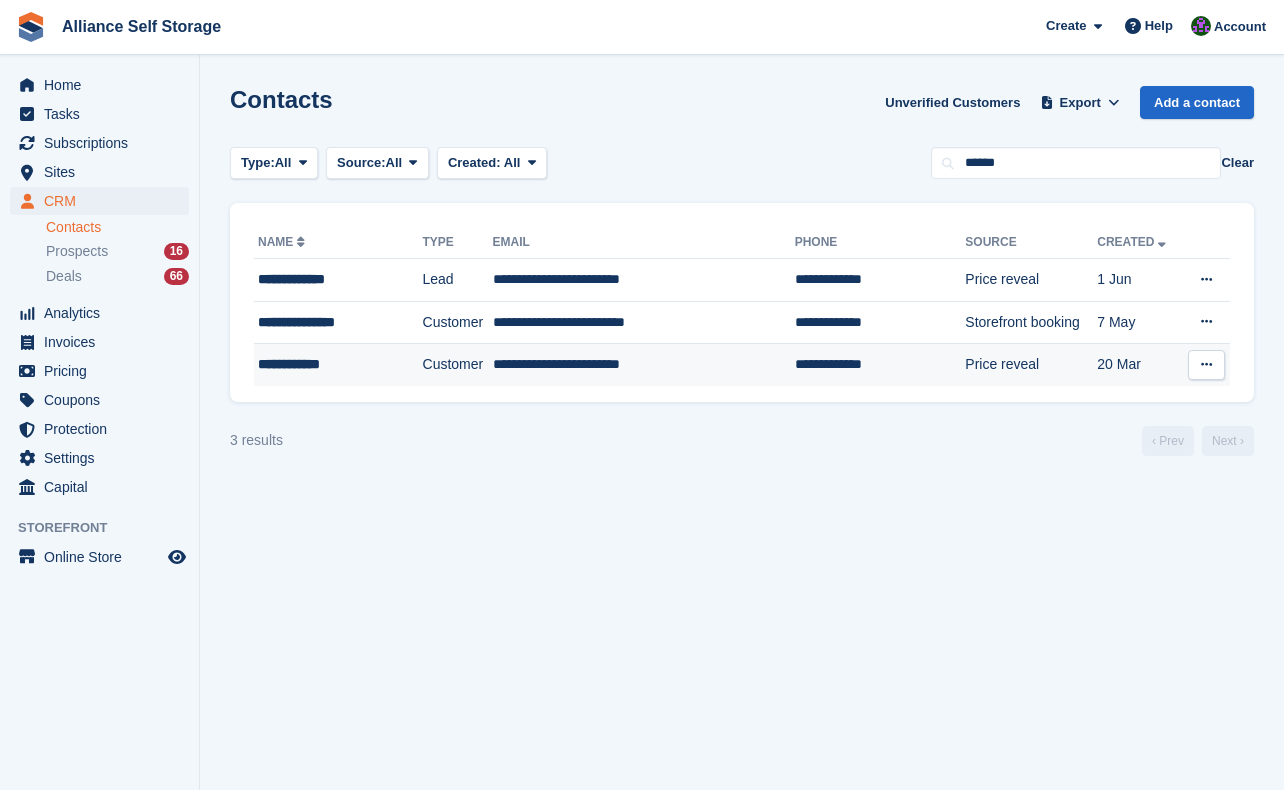 click on "Customer" at bounding box center [458, 365] 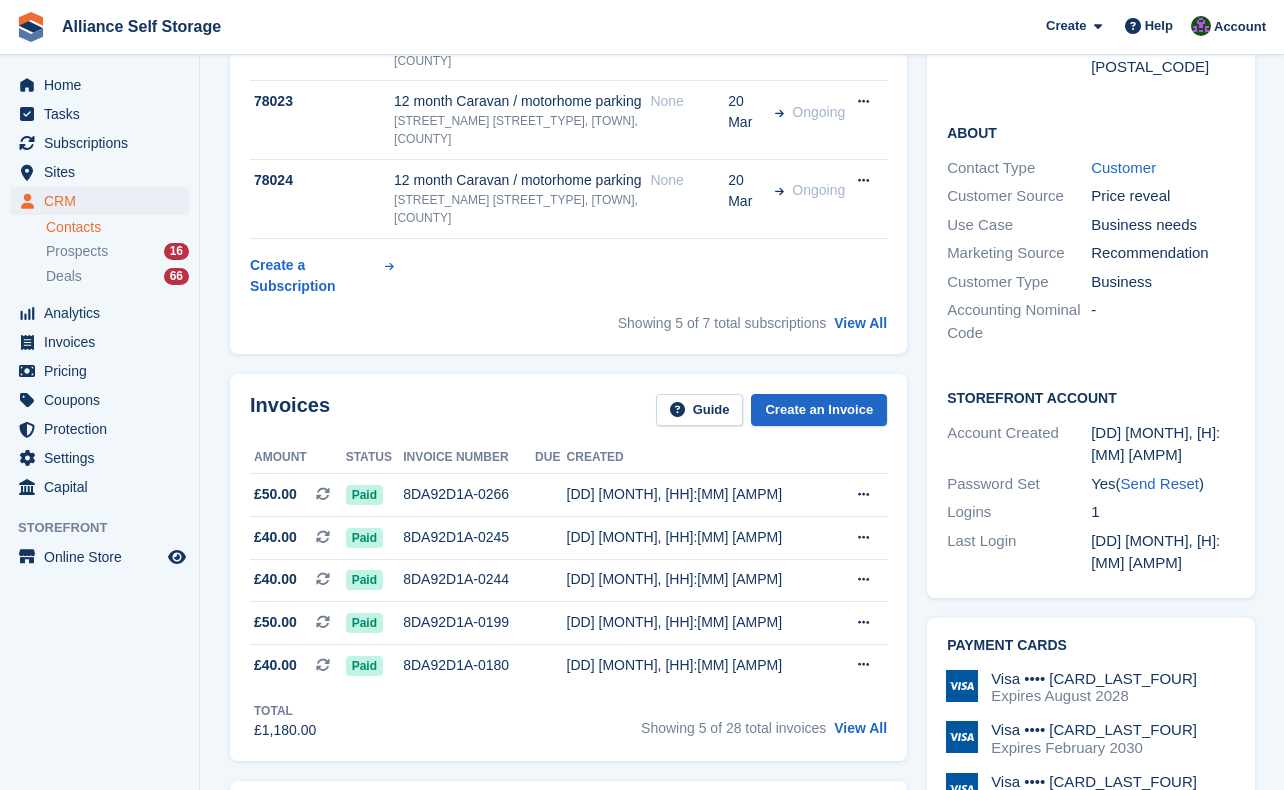 scroll, scrollTop: 300, scrollLeft: 0, axis: vertical 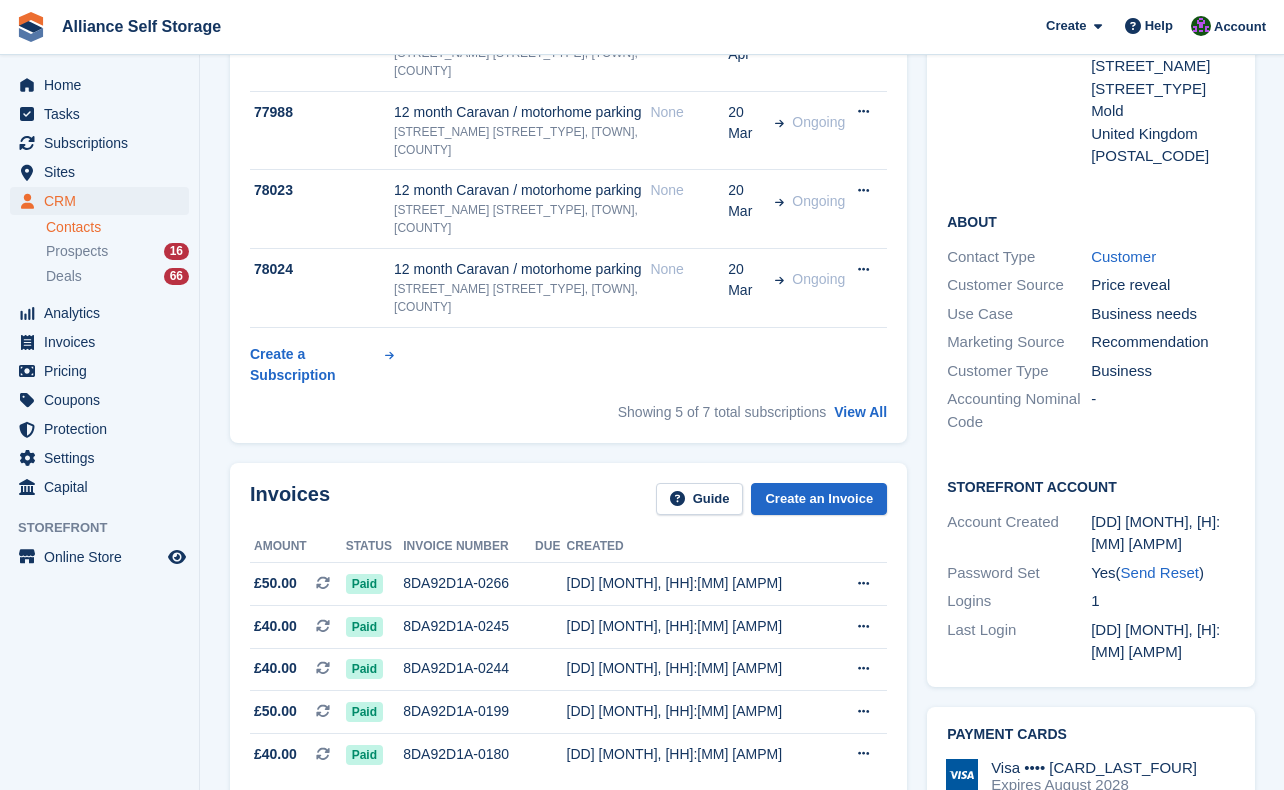 click on "View All" at bounding box center (860, 817) 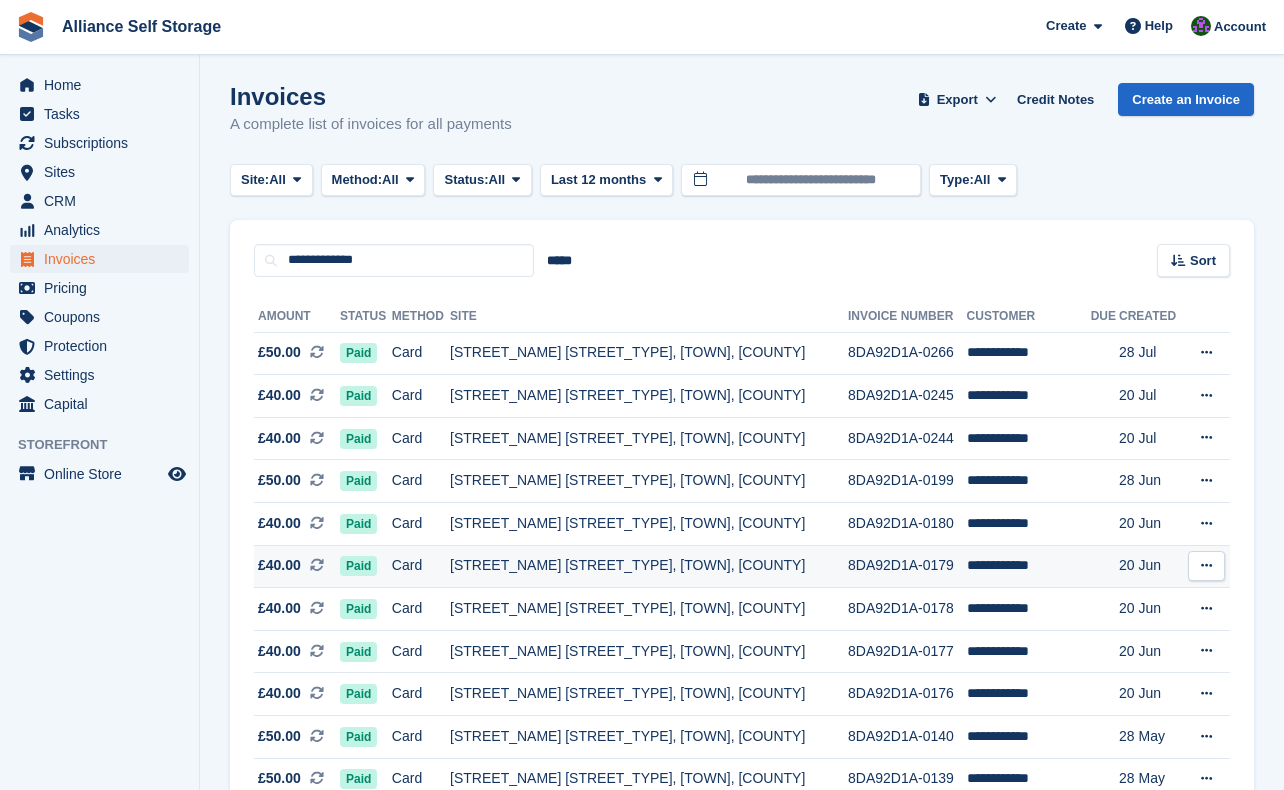 scroll, scrollTop: 0, scrollLeft: 0, axis: both 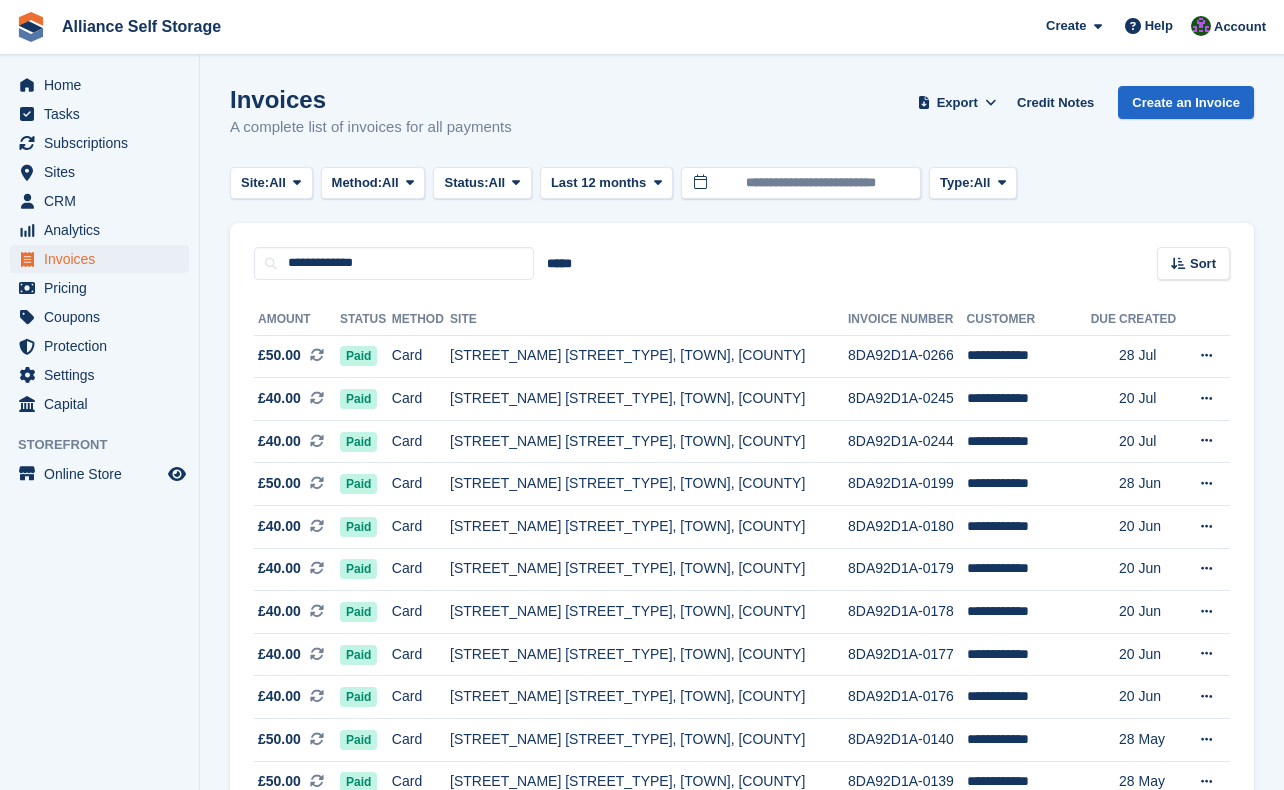 click on "Invoices
A complete list of invoices for all payments
Export
Export Invoices
Export a CSV of all Invoices which match the current filters.
Please allow time for large exports.
Export Formatted for Sage 50
Export Formatted for Xero
Start Export
Credit Notes
Create an Invoice
Site:
All
All
Birkenhead
Tarren Way South, Moreton, Wirral
Method:
All
All
Bank Transfer" at bounding box center [742, 813] 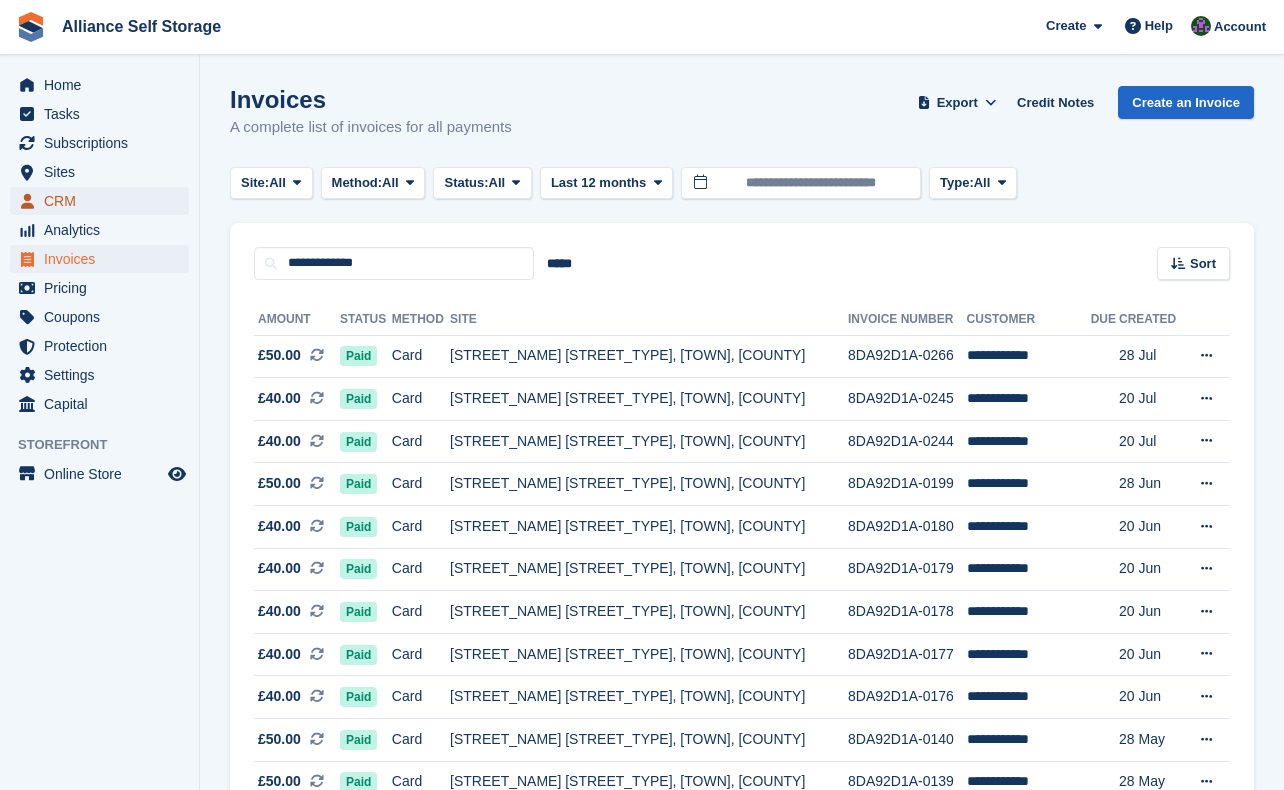 click on "CRM" at bounding box center (104, 201) 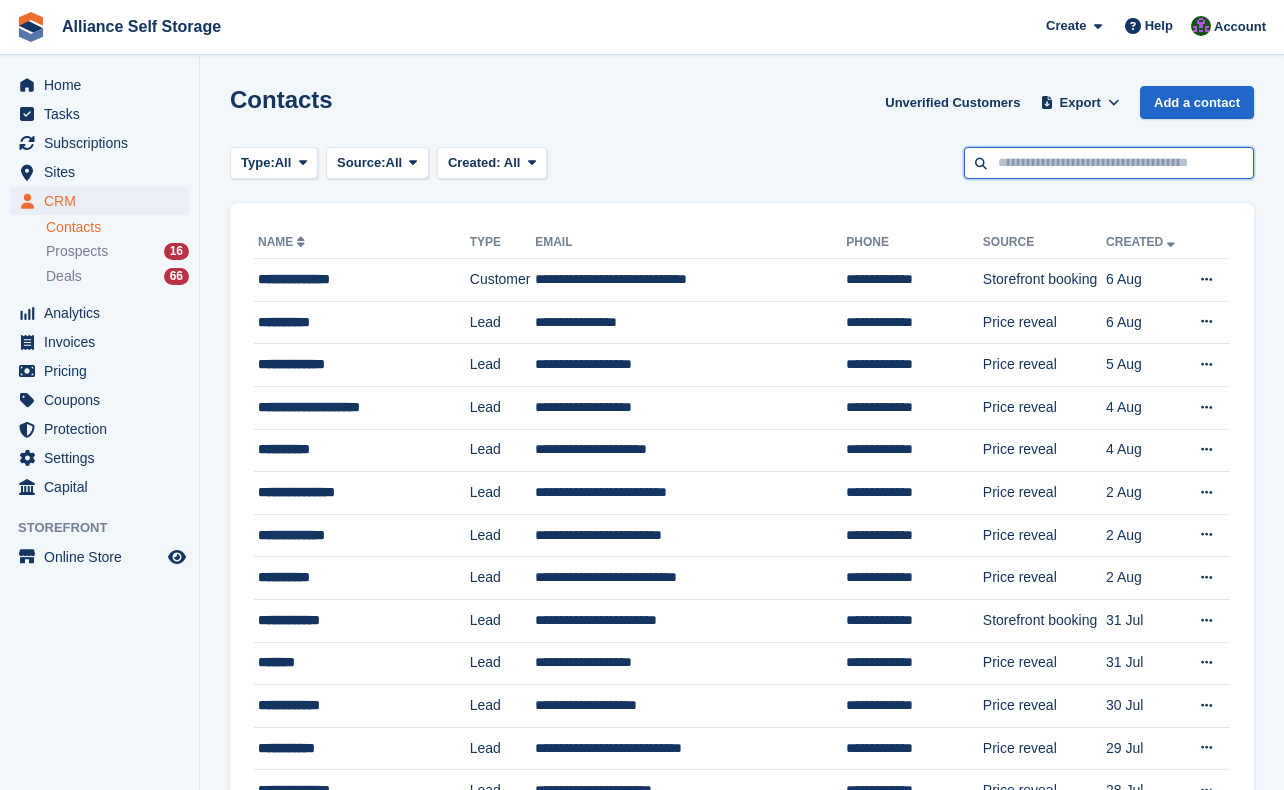 click at bounding box center [1109, 163] 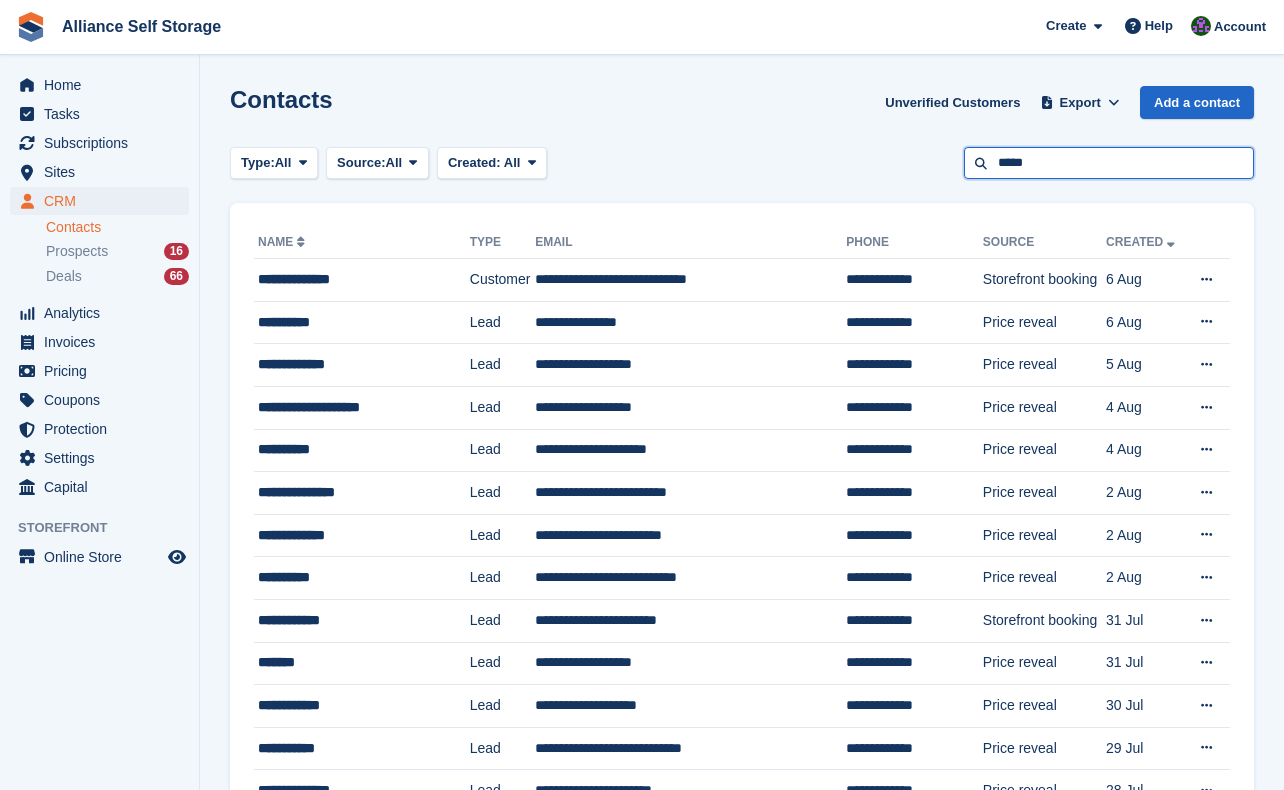 type on "*****" 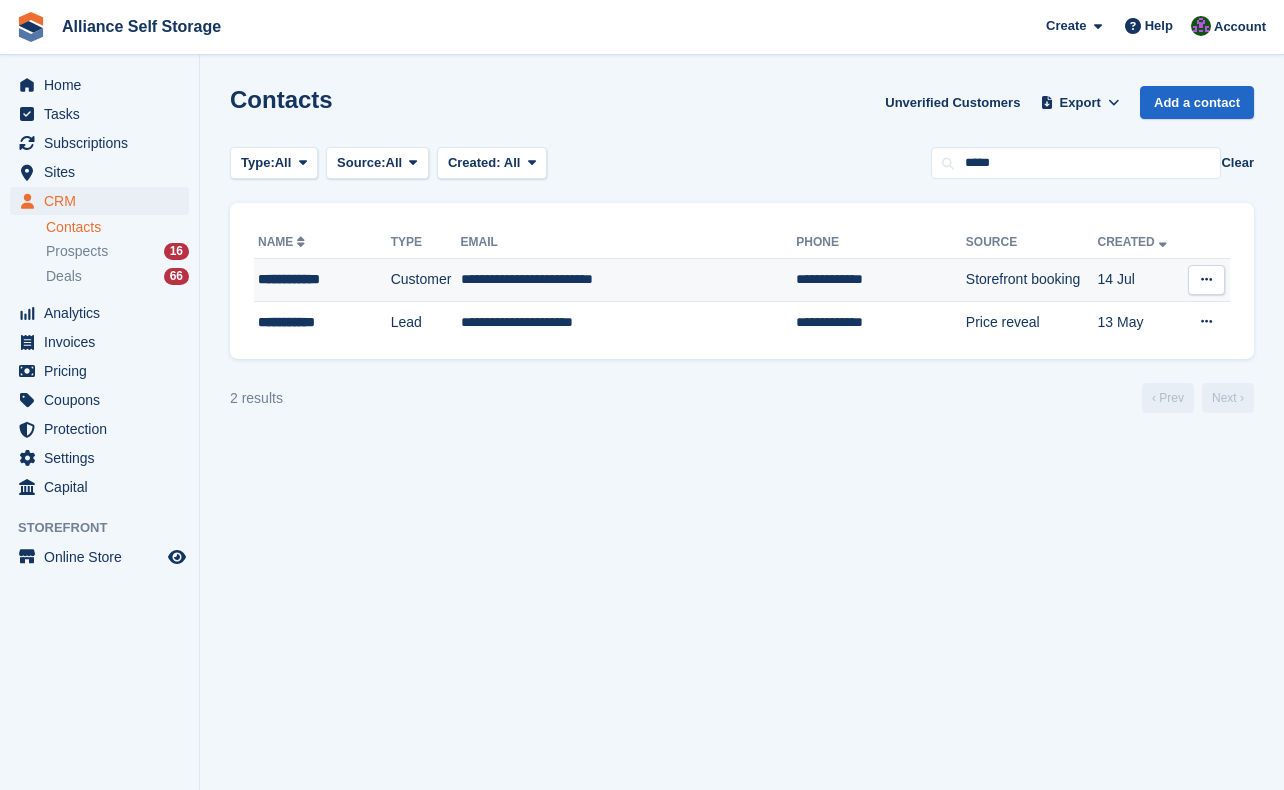 click on "**********" at bounding box center [629, 280] 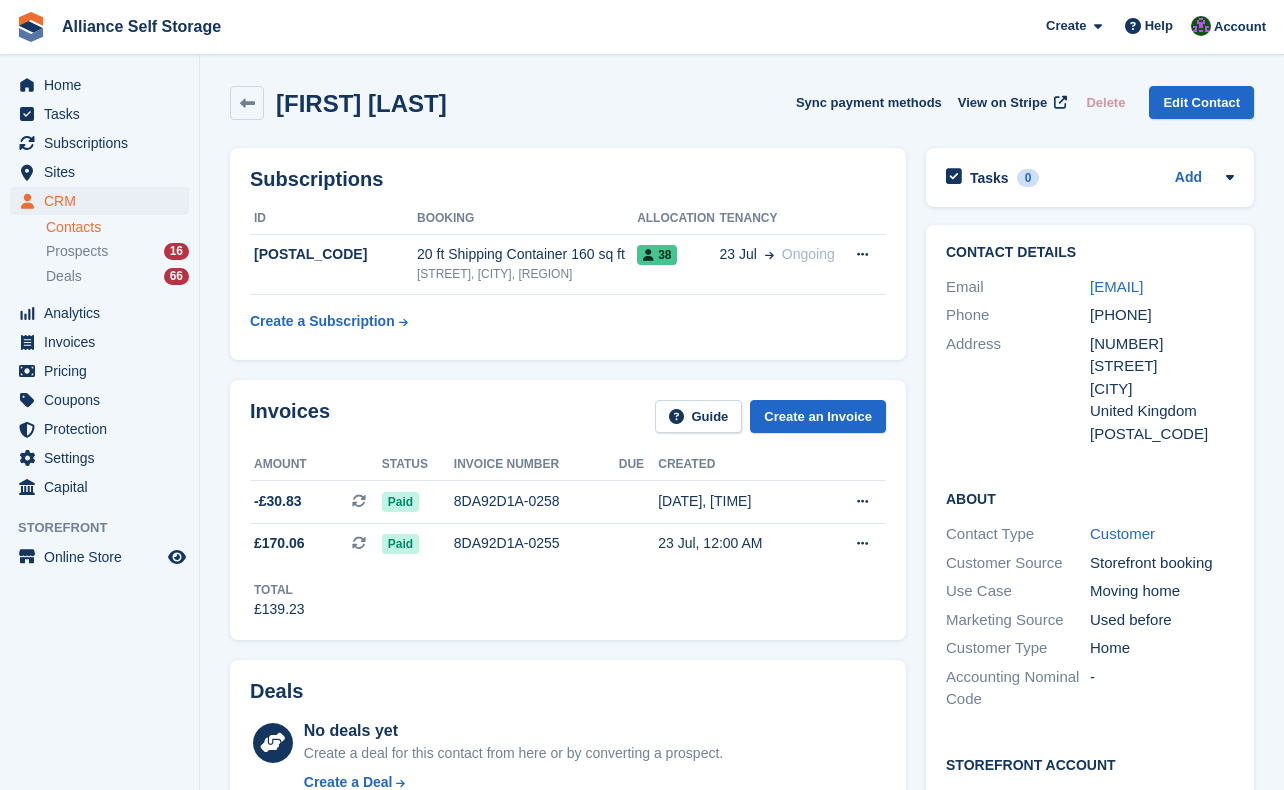 scroll, scrollTop: 0, scrollLeft: 0, axis: both 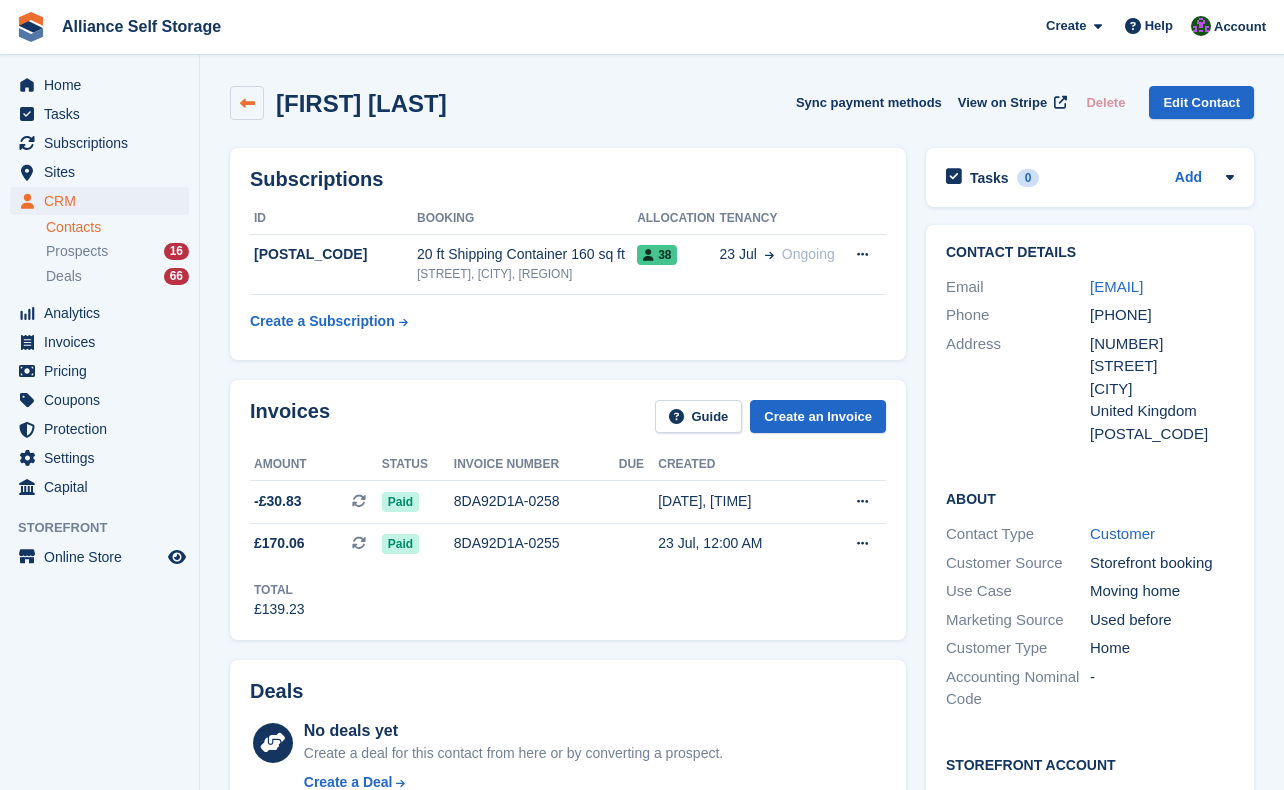 click at bounding box center (247, 103) 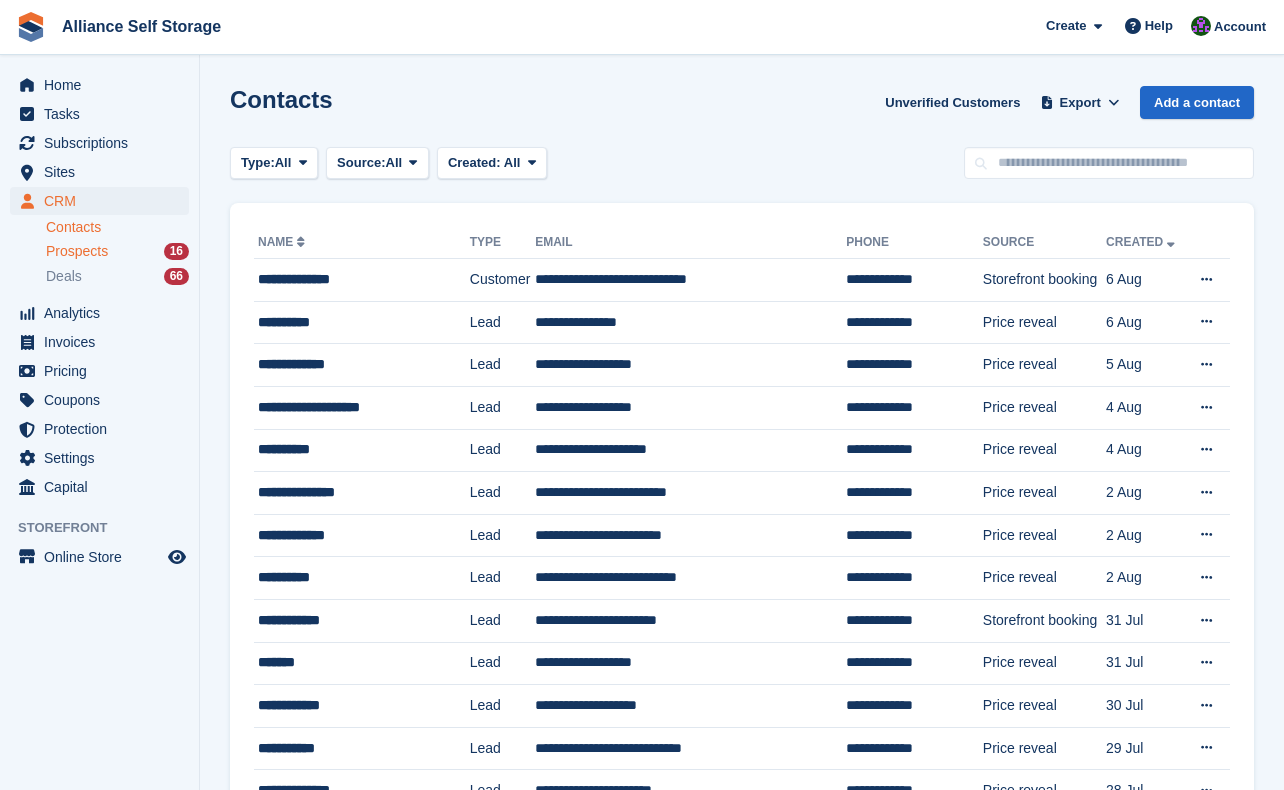click on "Prospects" at bounding box center (77, 251) 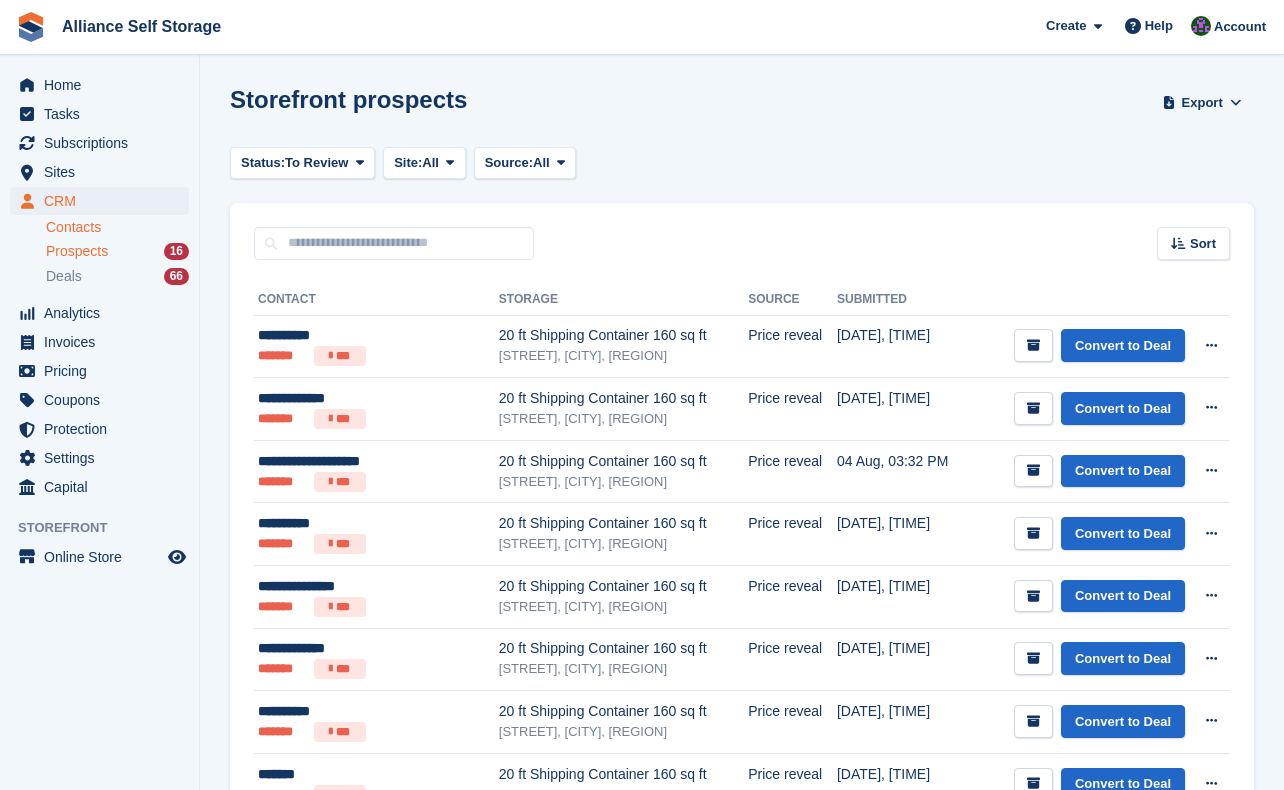 click on "Contacts" at bounding box center (117, 227) 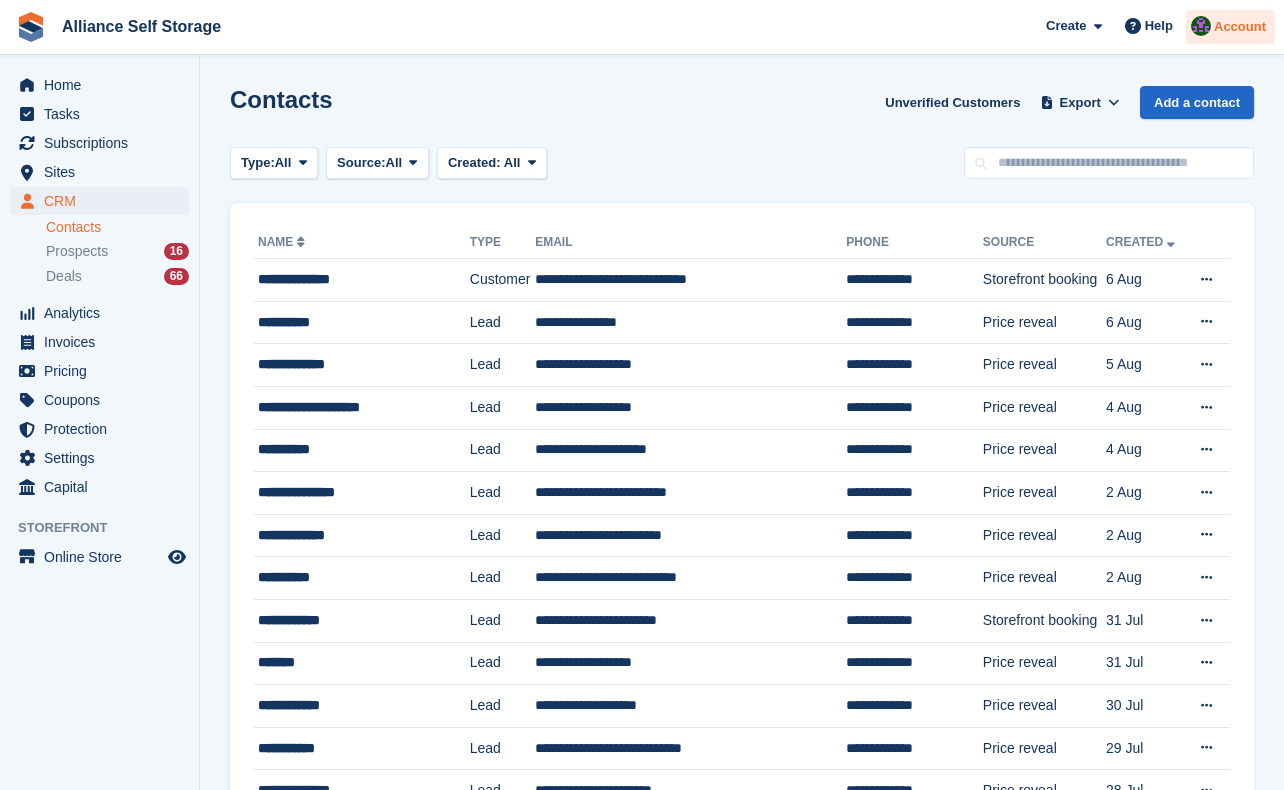 click on "Account" at bounding box center (1240, 27) 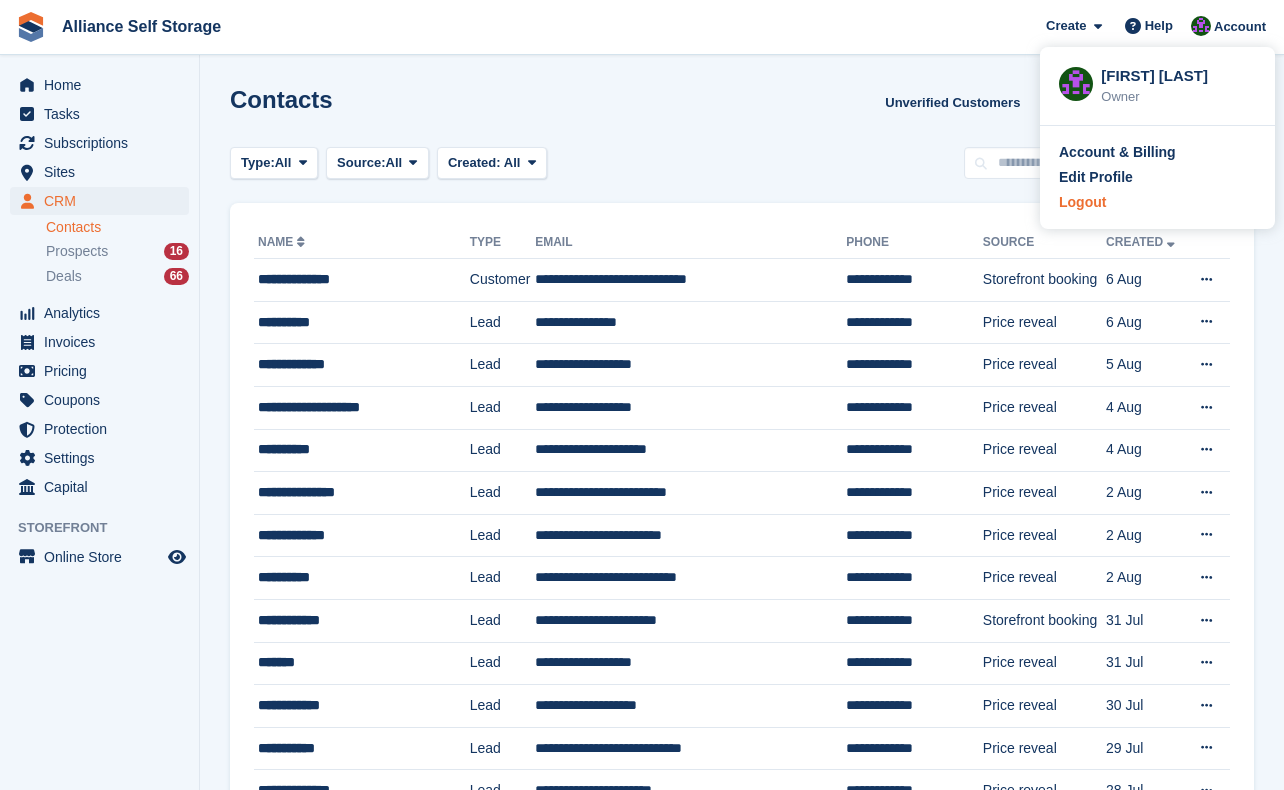click on "Logout" at bounding box center [1157, 202] 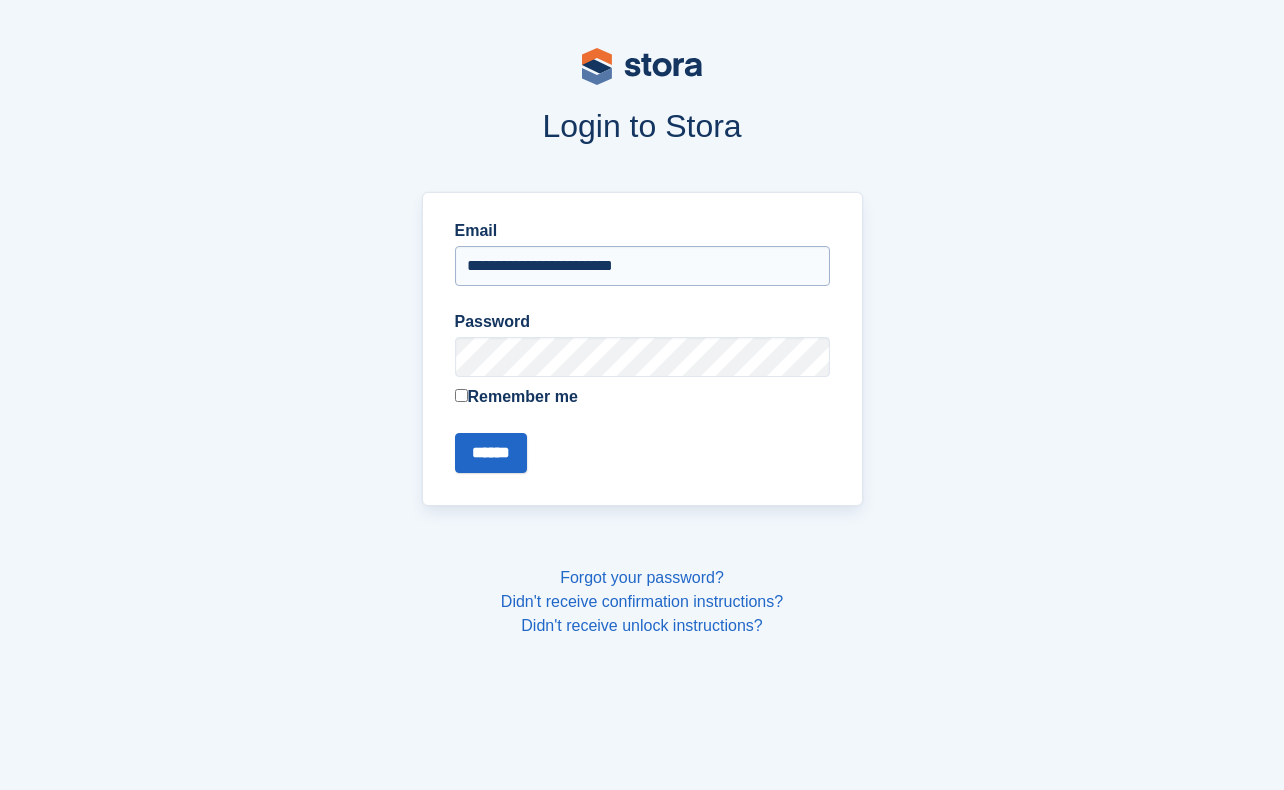 click on "**********" at bounding box center (642, 266) 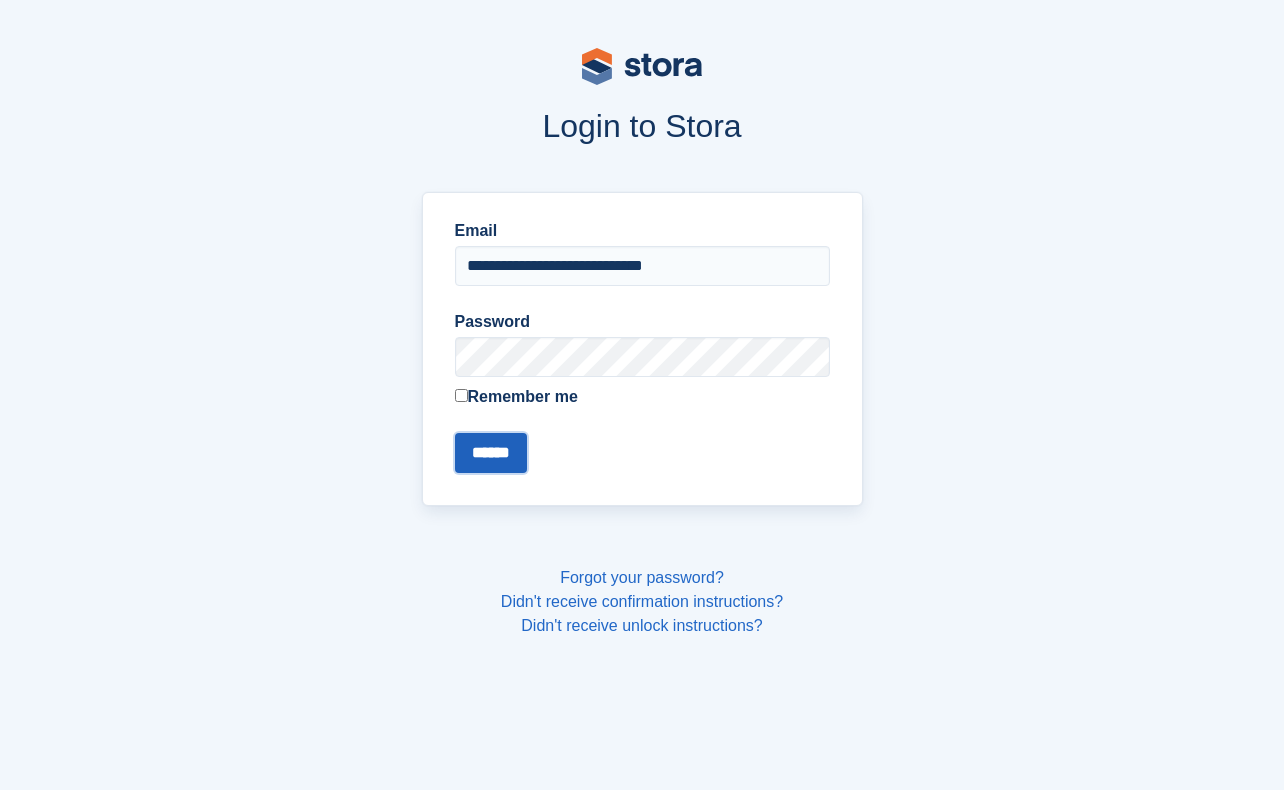 click on "******" at bounding box center [491, 453] 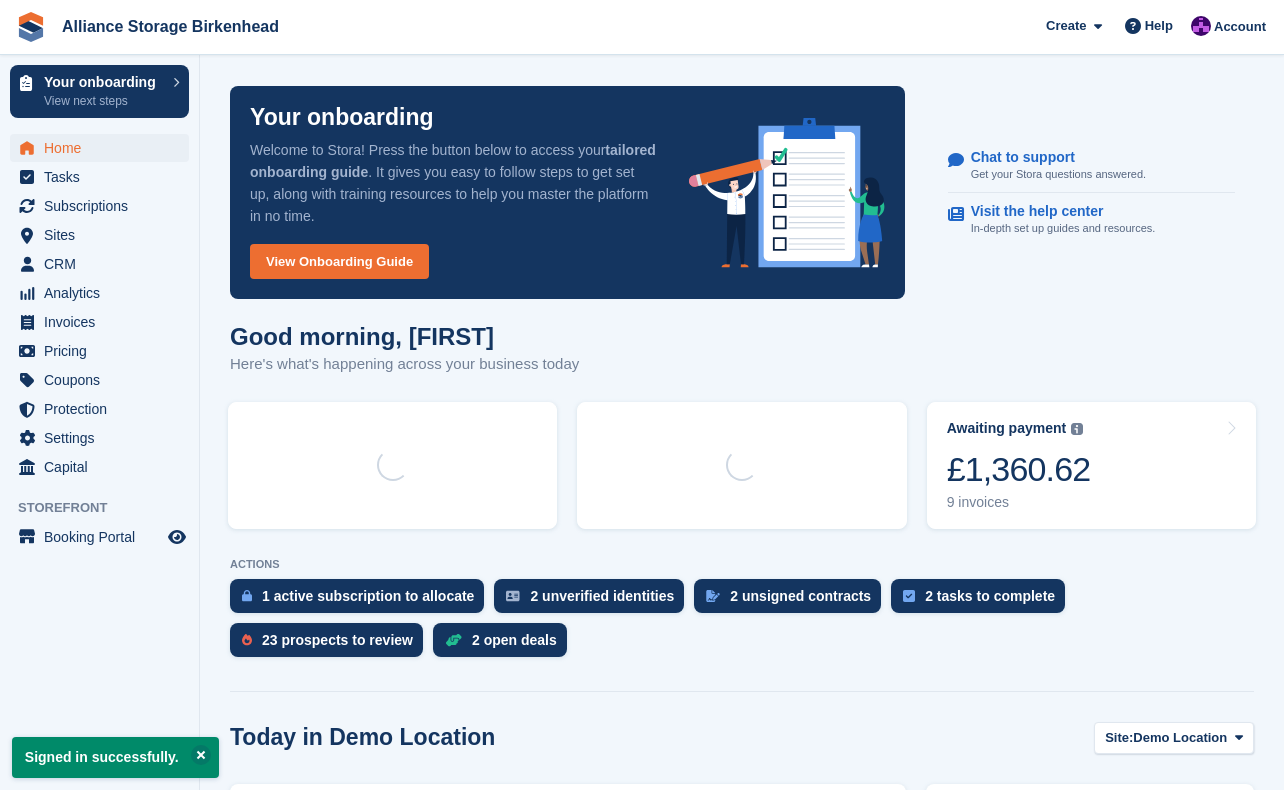 scroll, scrollTop: 0, scrollLeft: 0, axis: both 